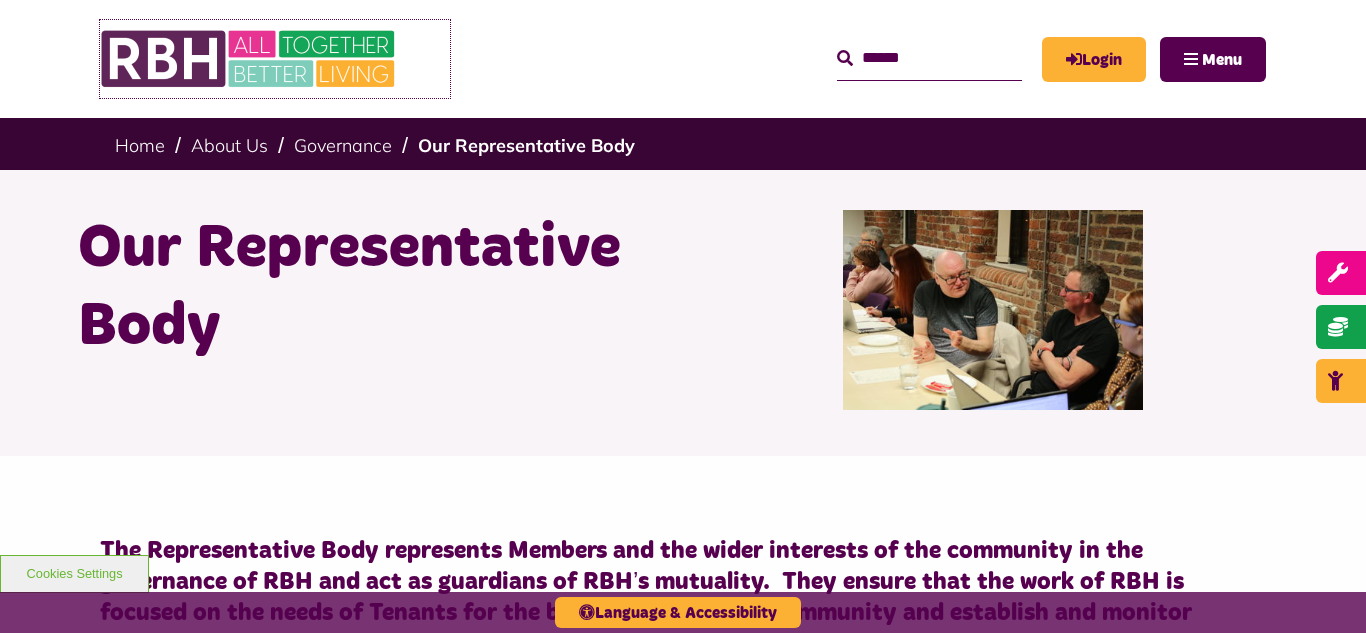 click at bounding box center [250, 59] 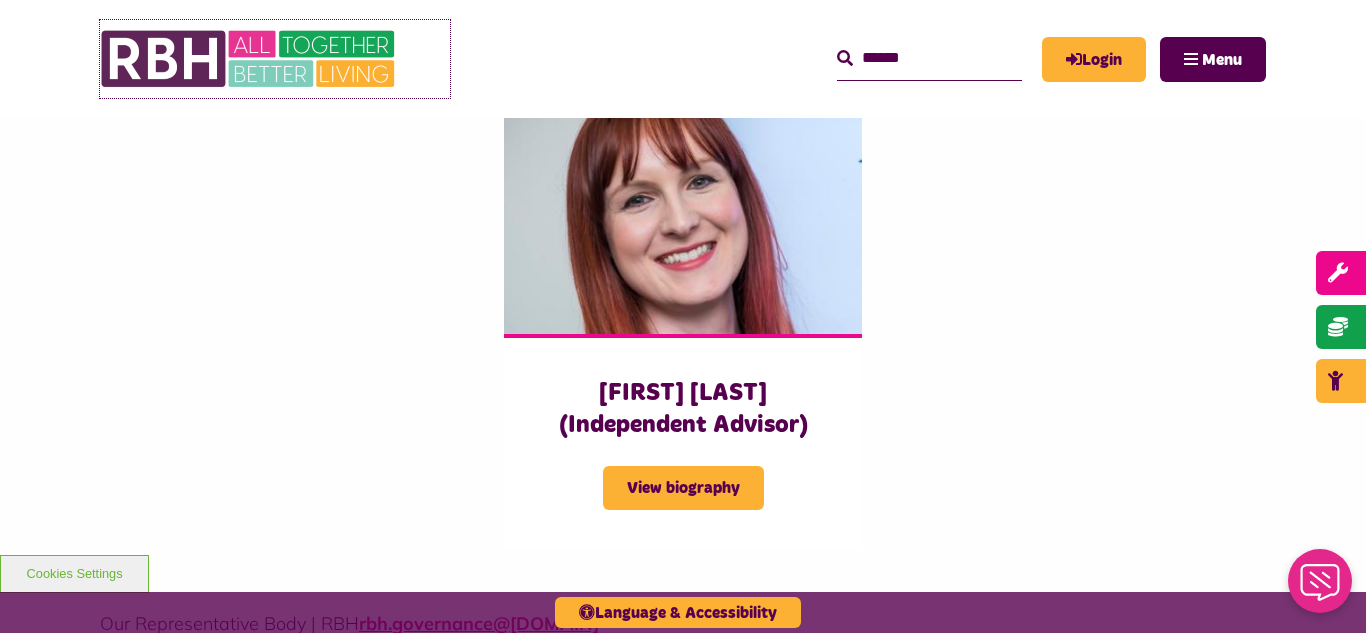 scroll, scrollTop: 4960, scrollLeft: 0, axis: vertical 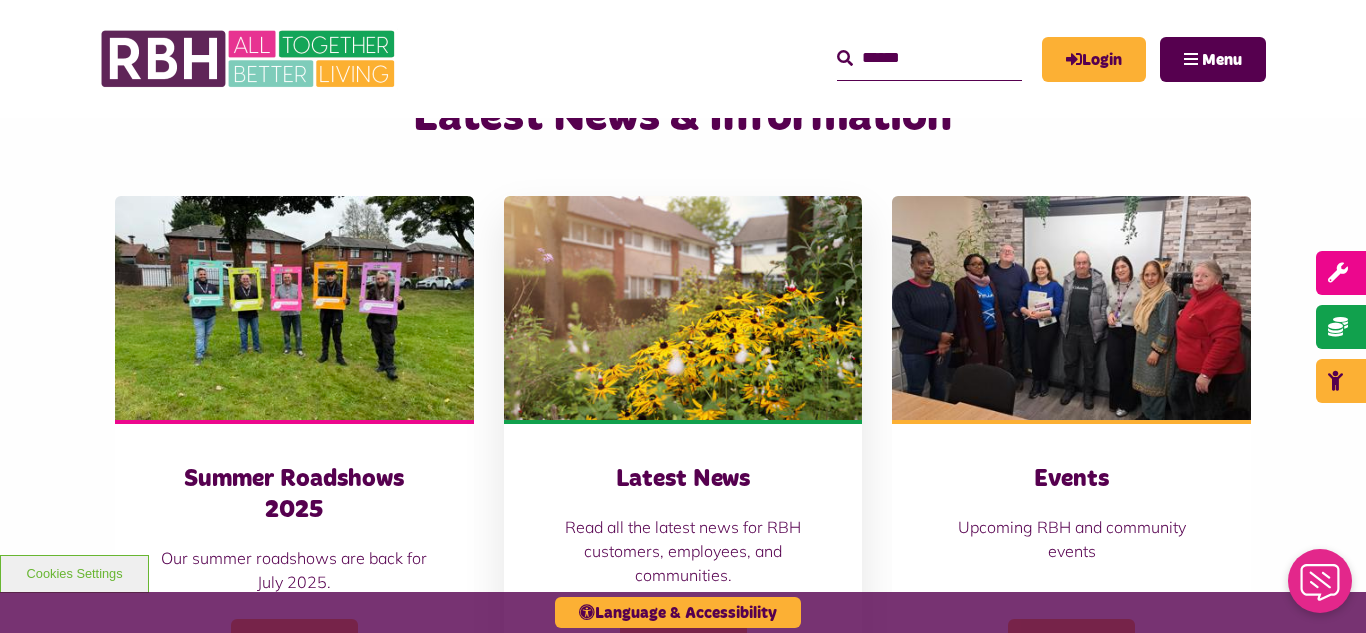 click at bounding box center (683, 308) 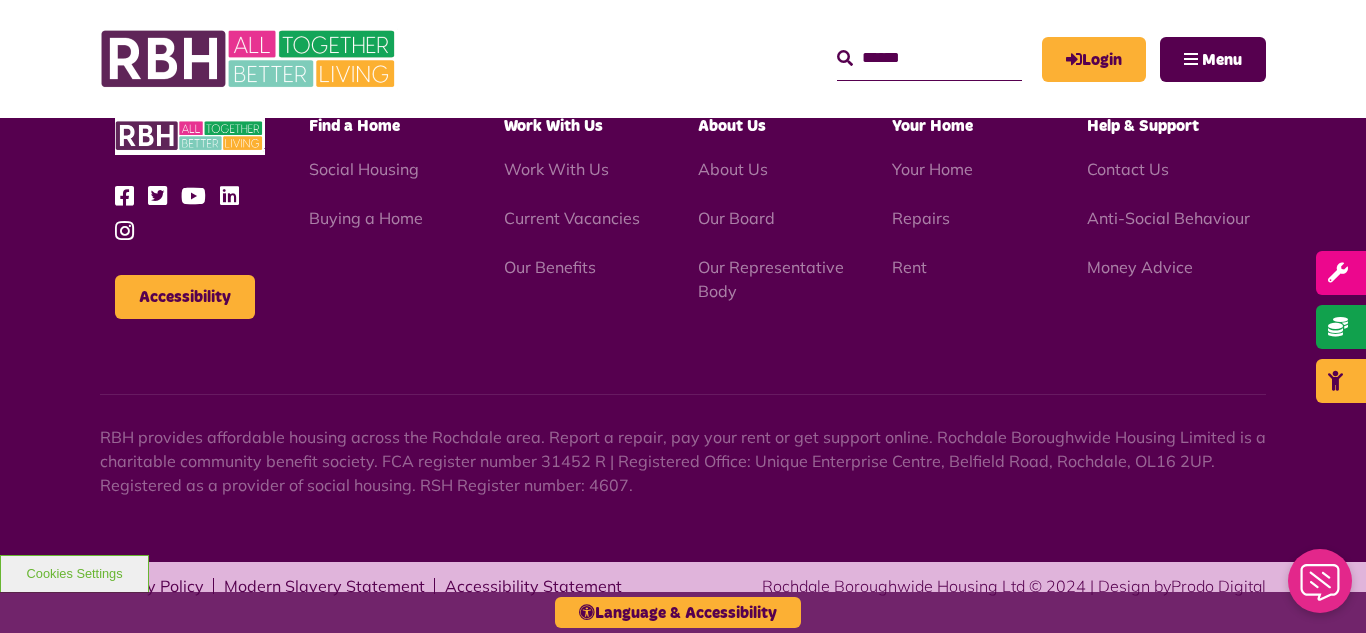 scroll, scrollTop: 2177, scrollLeft: 0, axis: vertical 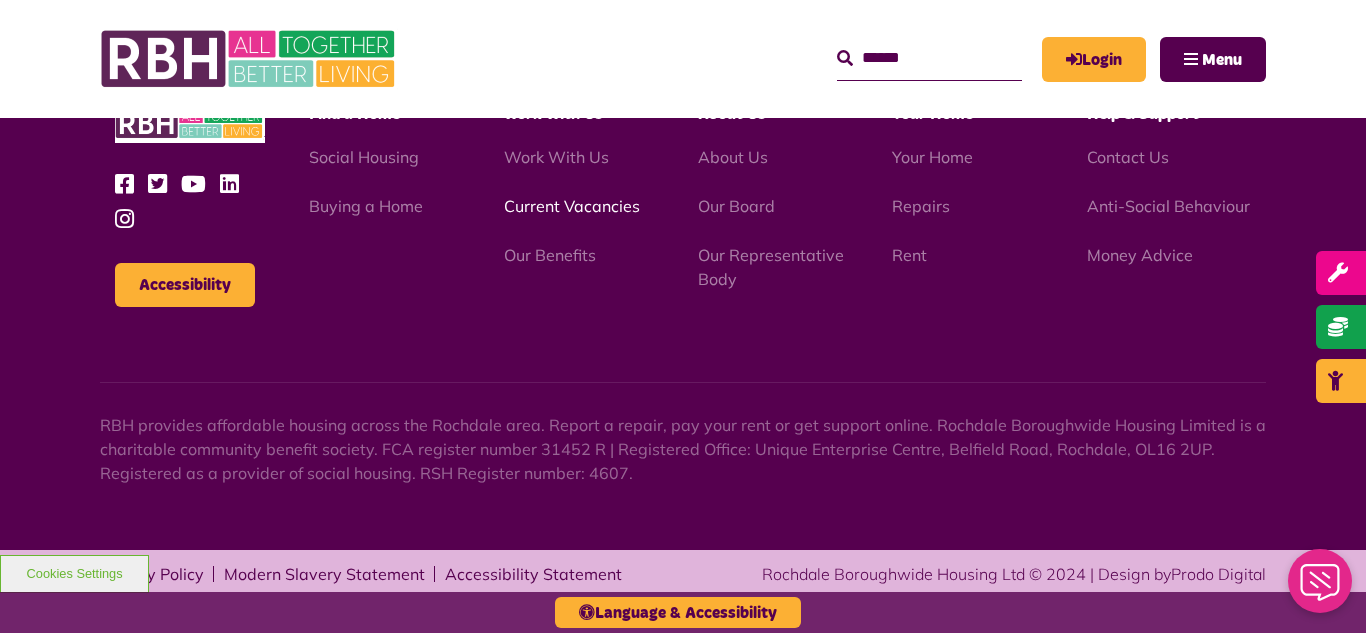 click on "Current Vacancies" at bounding box center (572, 206) 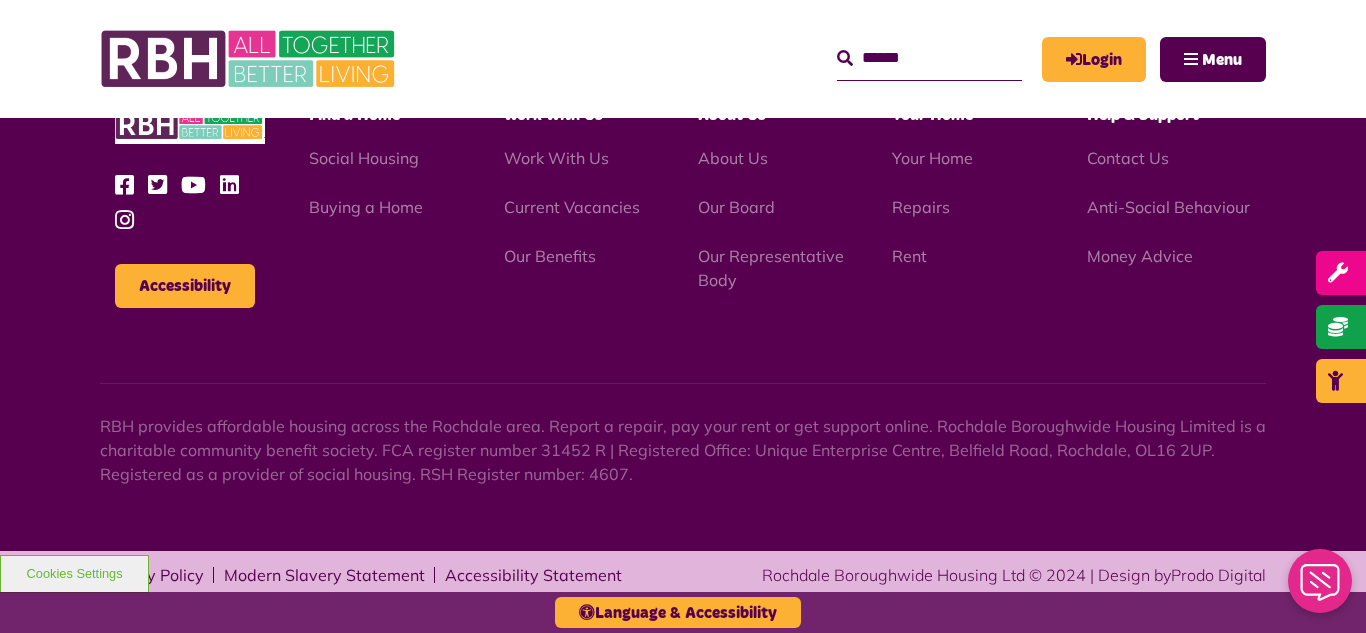 scroll, scrollTop: 2831, scrollLeft: 0, axis: vertical 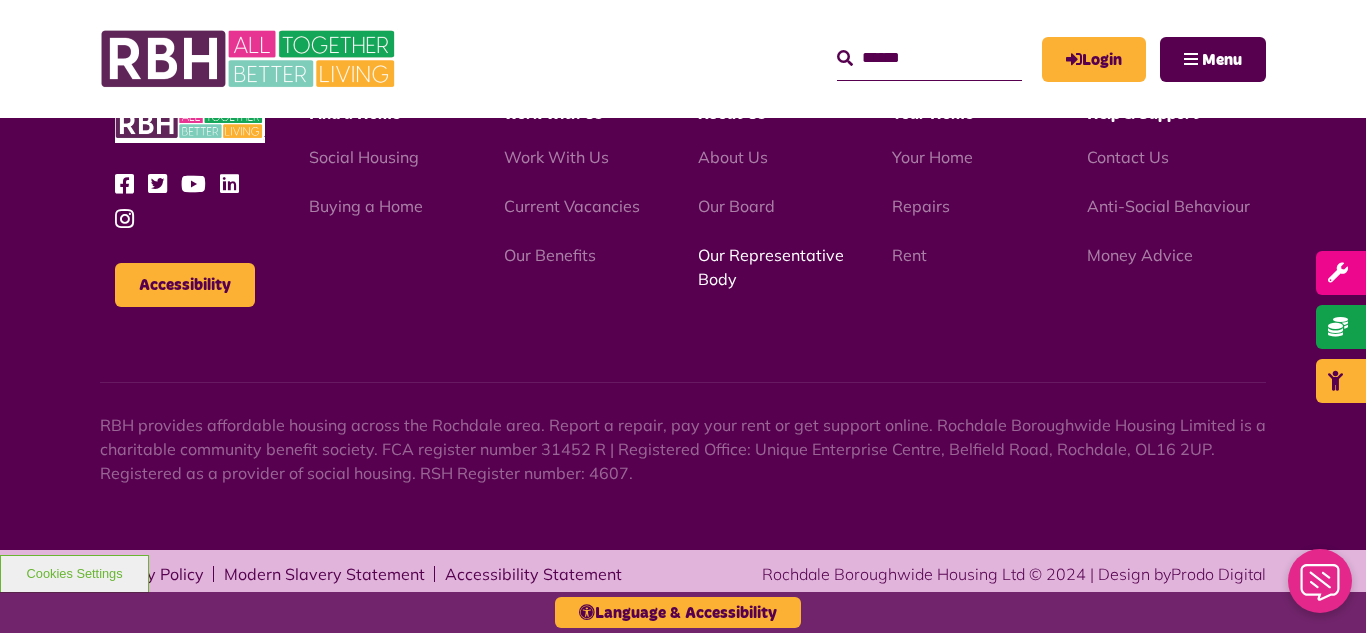 click on "Our Representative Body" at bounding box center [771, 267] 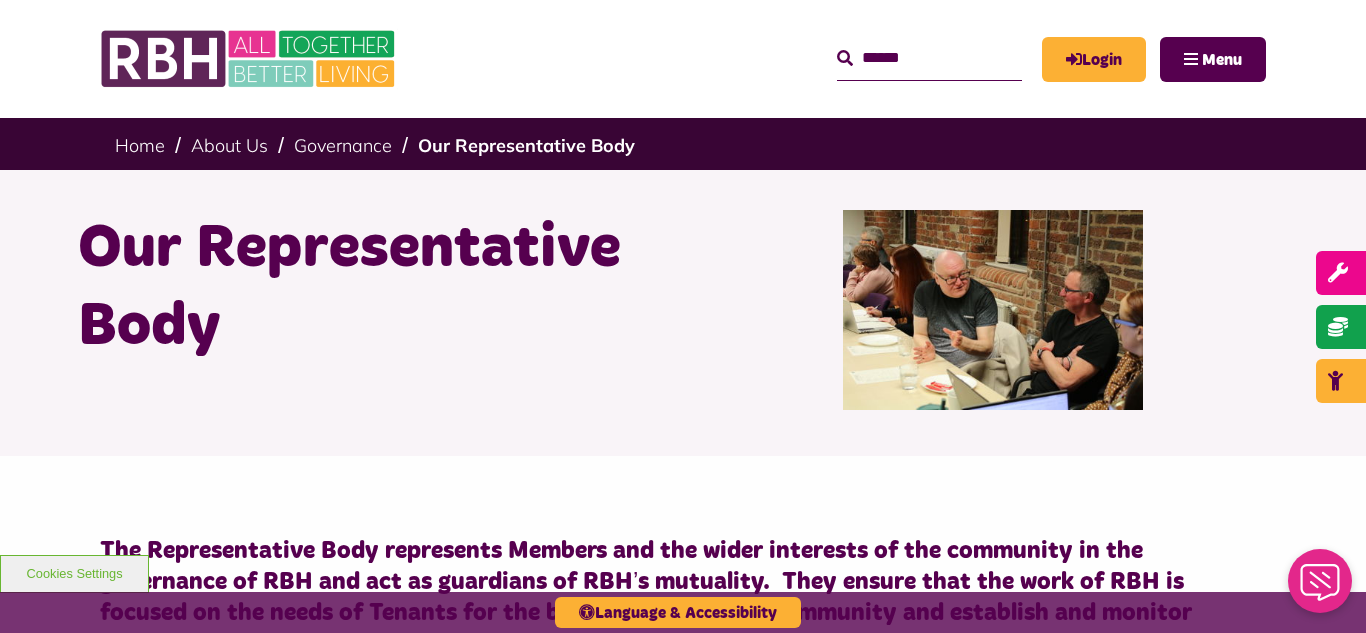 scroll, scrollTop: 0, scrollLeft: 0, axis: both 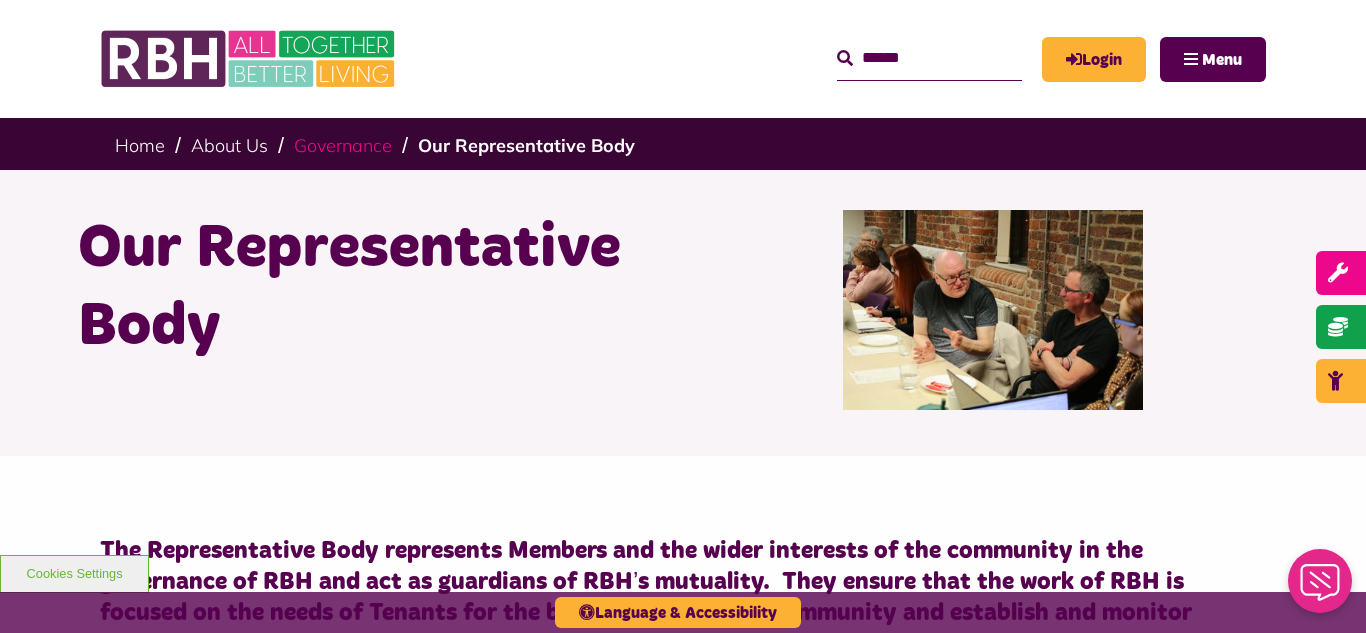 click on "Governance" at bounding box center (343, 145) 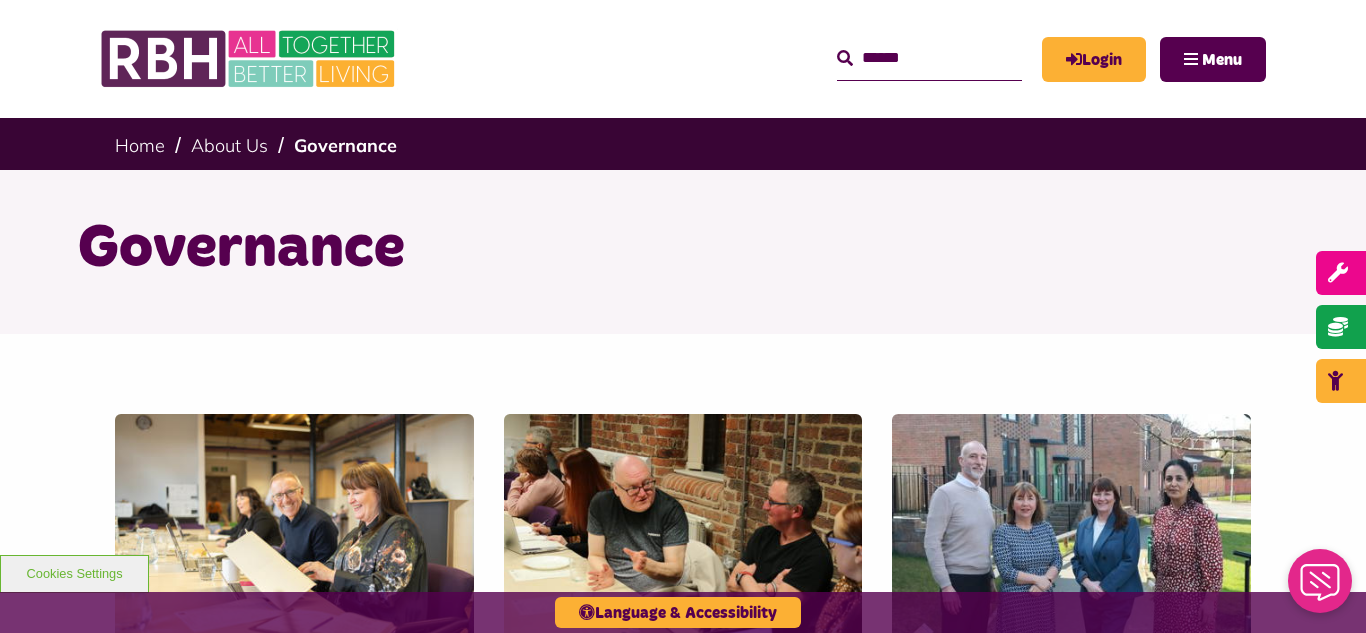 scroll, scrollTop: 0, scrollLeft: 0, axis: both 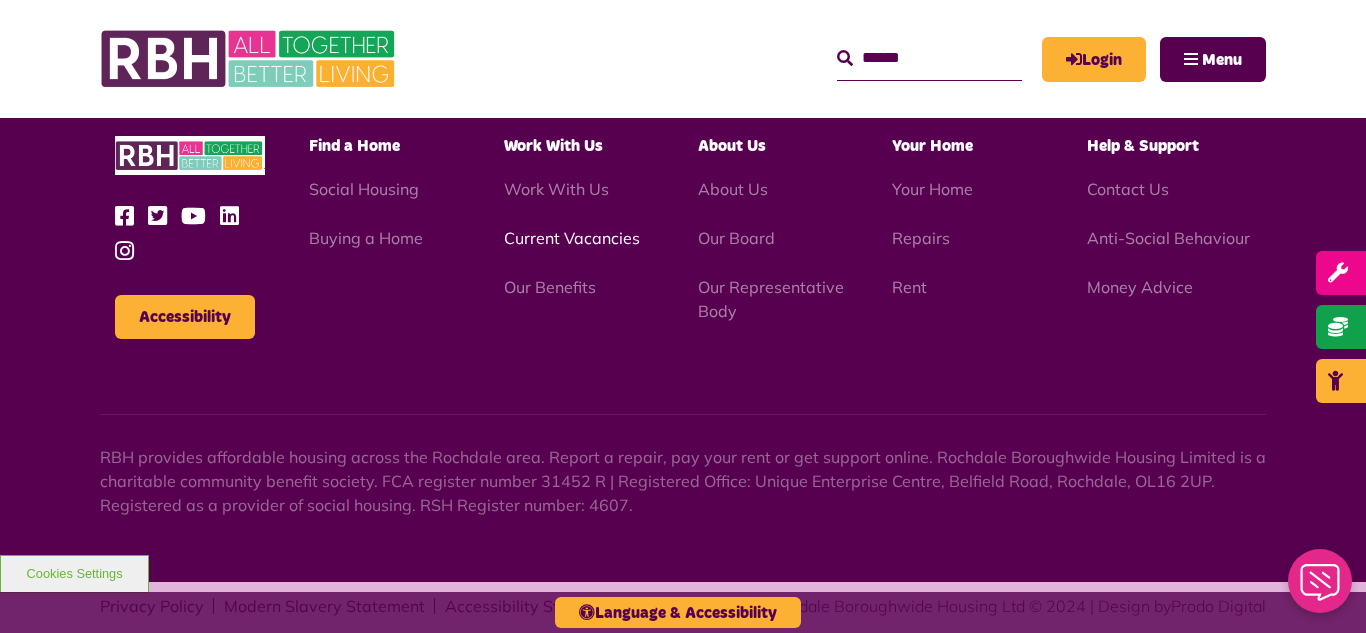 click on "Current Vacancies" at bounding box center [572, 238] 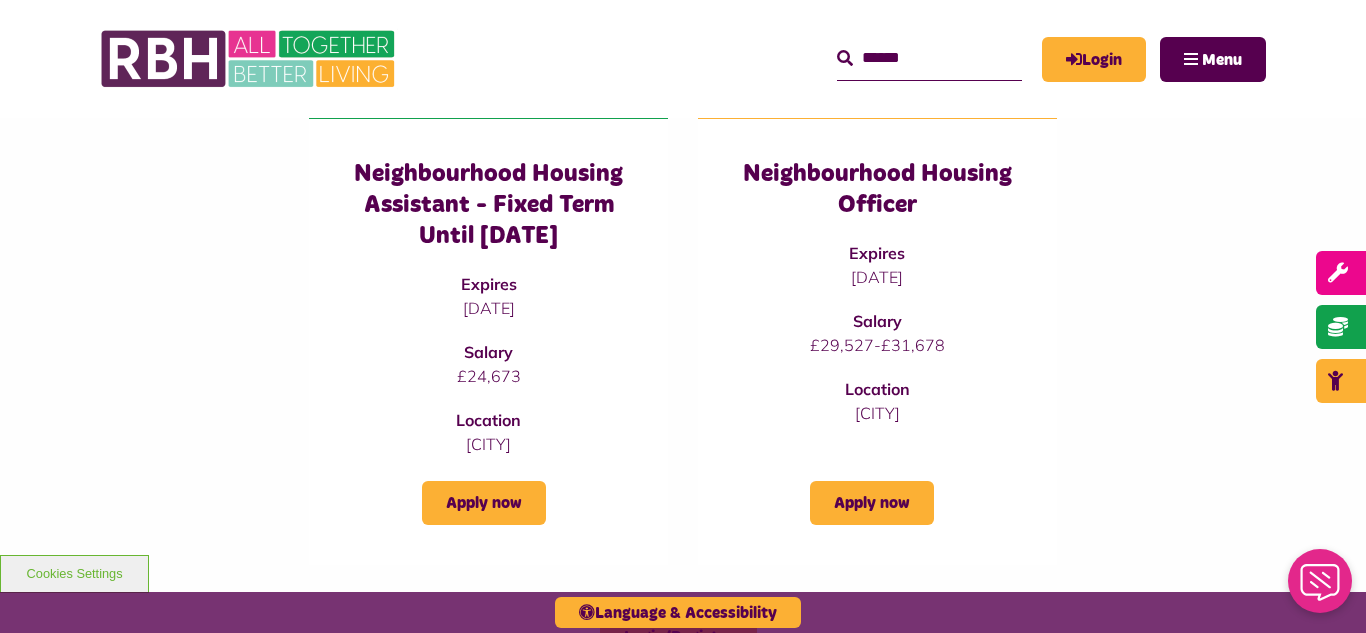 scroll, scrollTop: 1200, scrollLeft: 0, axis: vertical 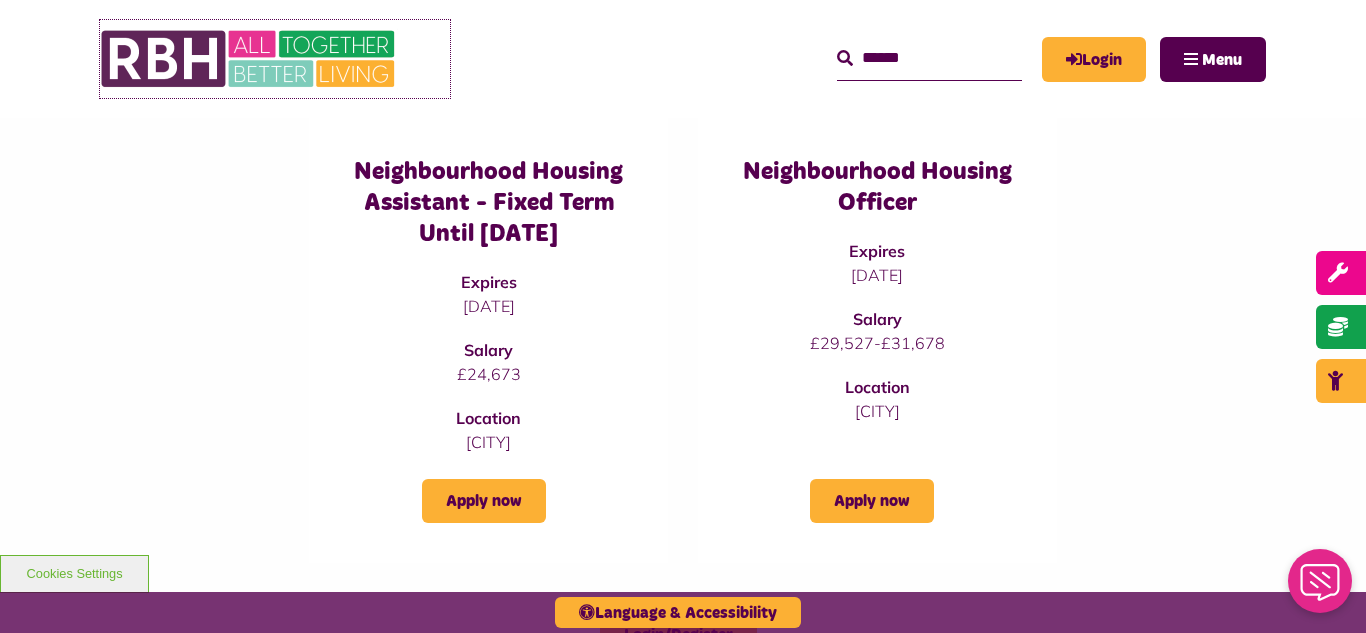click at bounding box center [250, 59] 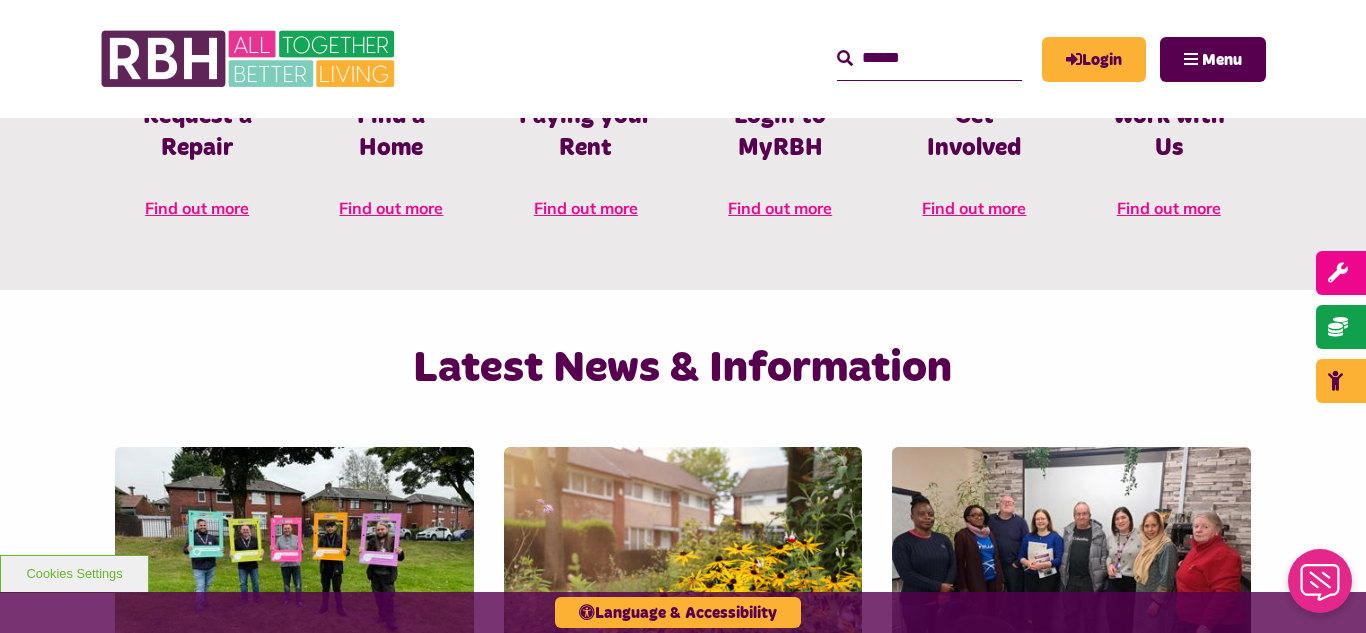 scroll, scrollTop: 1040, scrollLeft: 0, axis: vertical 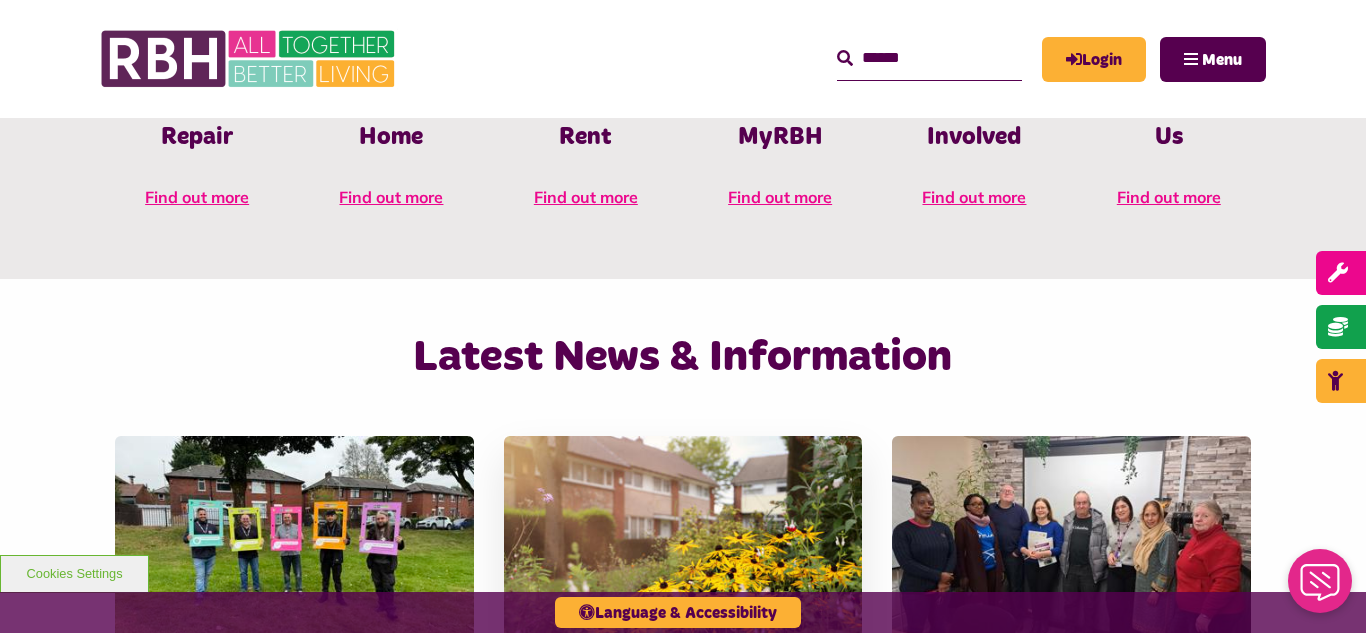 click at bounding box center (683, 548) 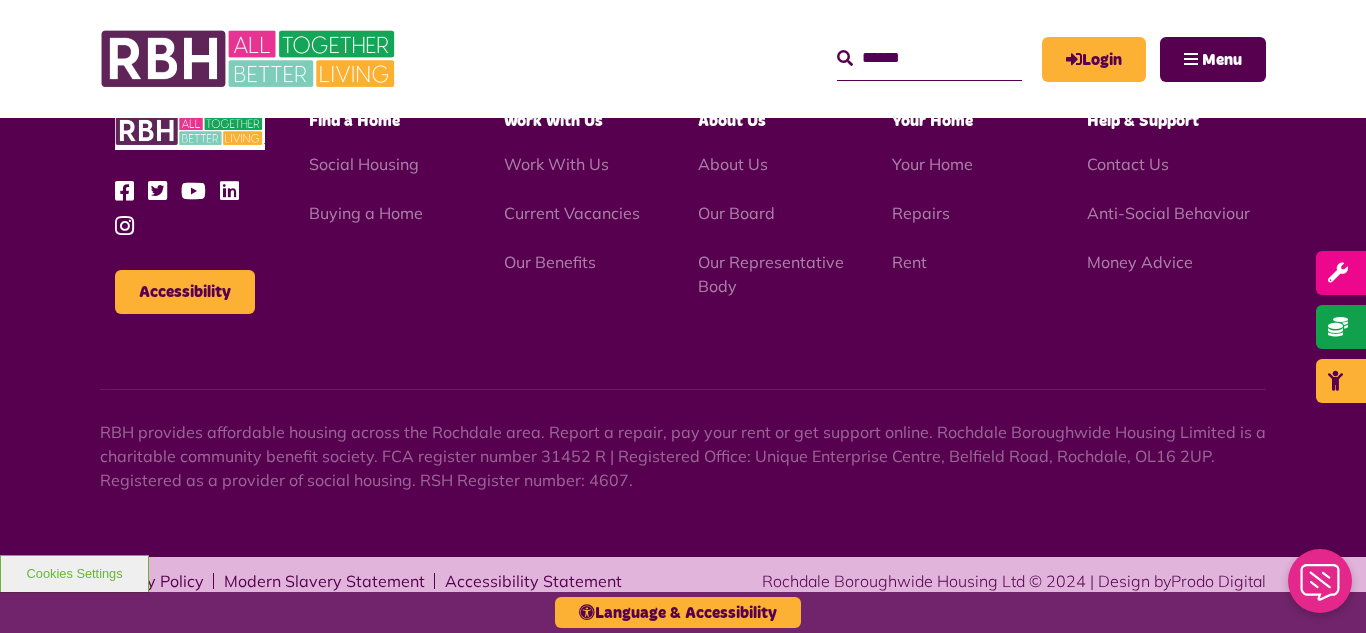 scroll, scrollTop: 2177, scrollLeft: 0, axis: vertical 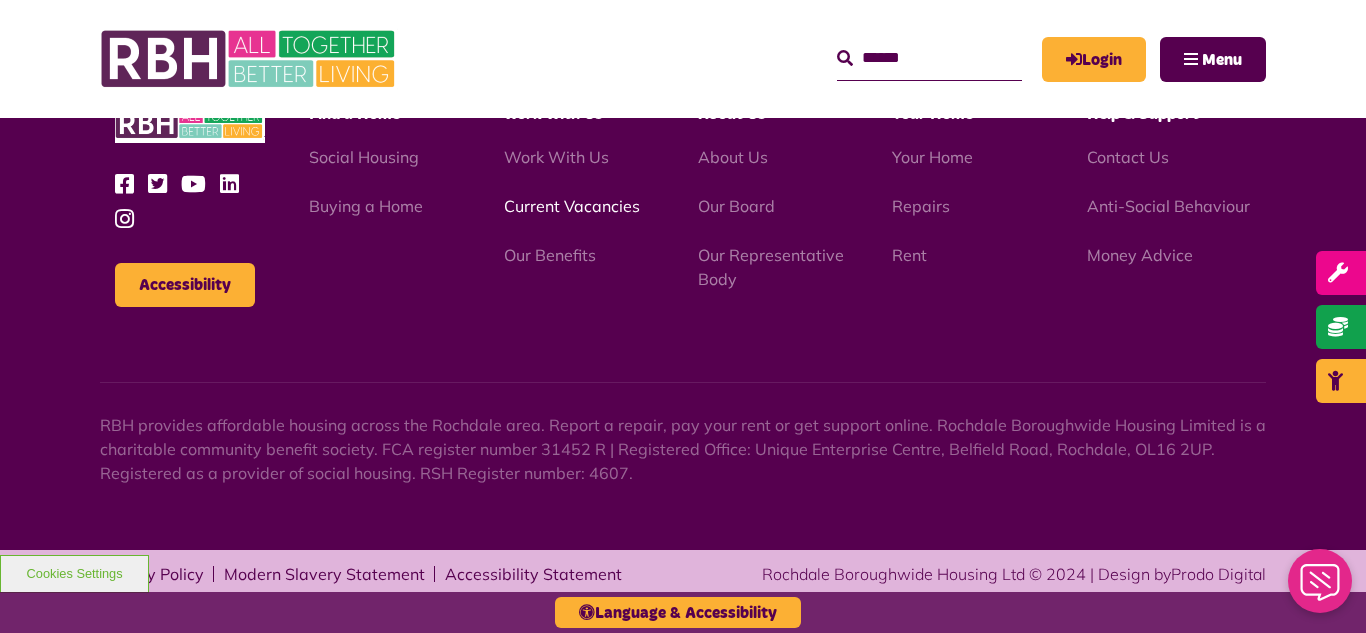 click on "Current Vacancies" at bounding box center [572, 206] 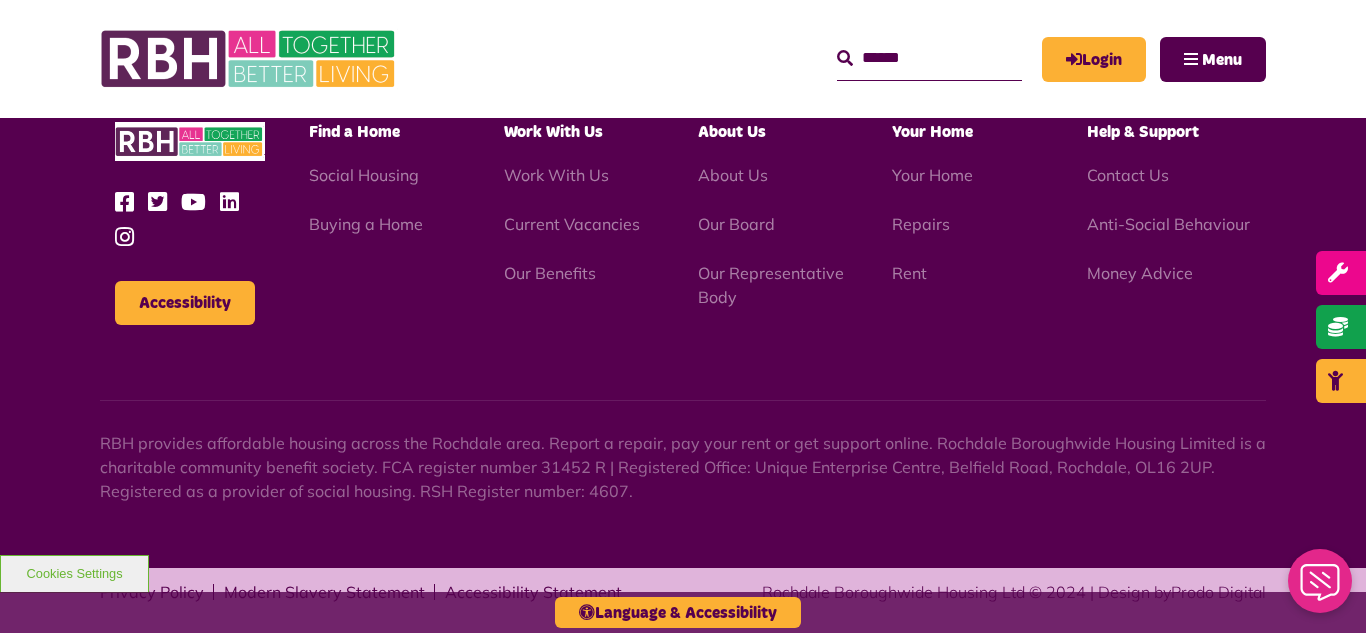scroll, scrollTop: 2831, scrollLeft: 0, axis: vertical 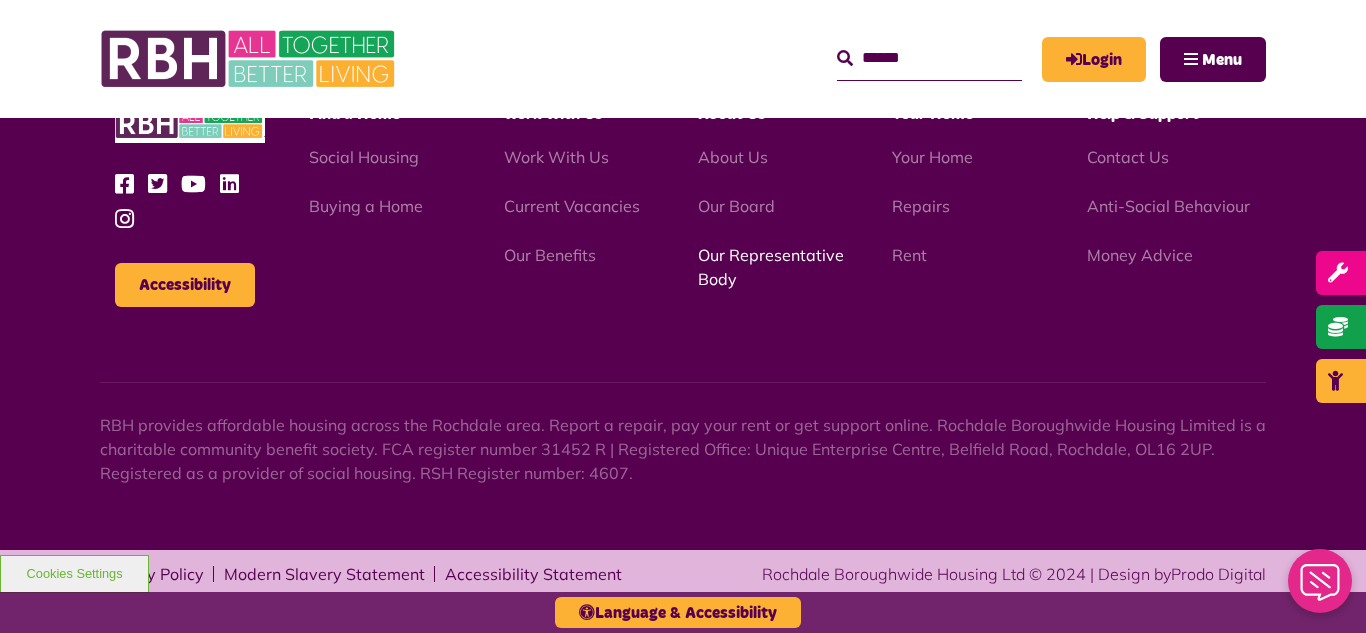 click on "Our Representative Body" at bounding box center (771, 267) 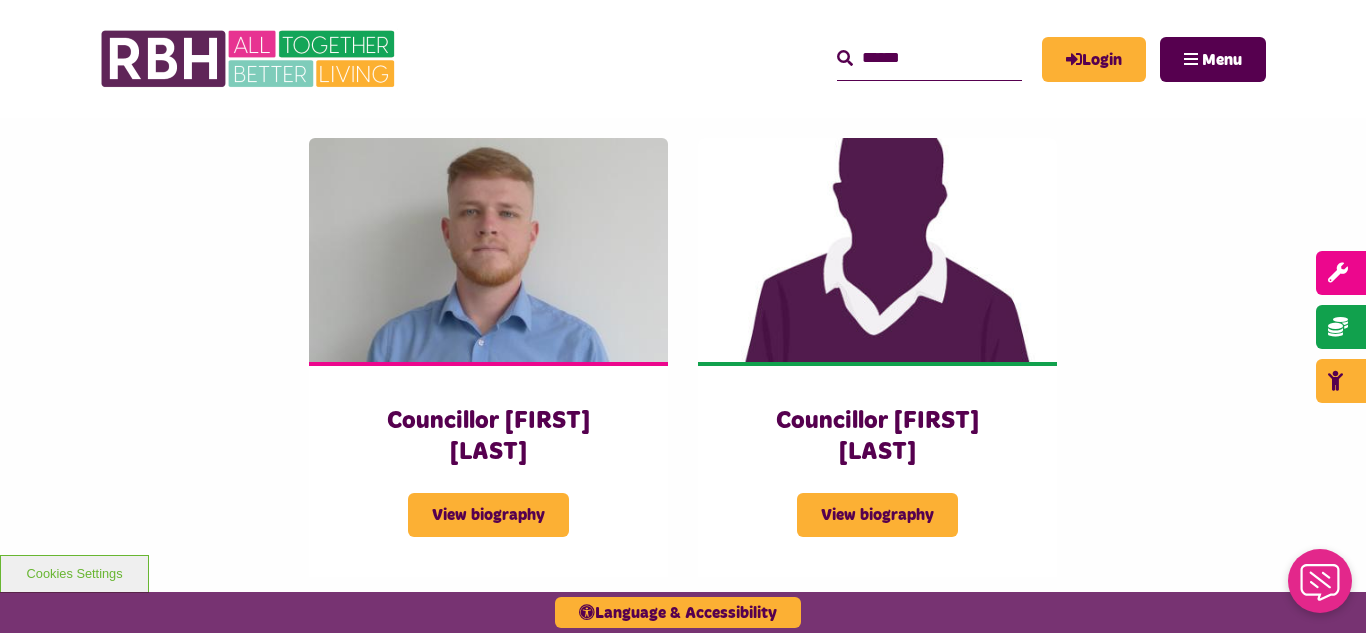 scroll, scrollTop: 4360, scrollLeft: 0, axis: vertical 